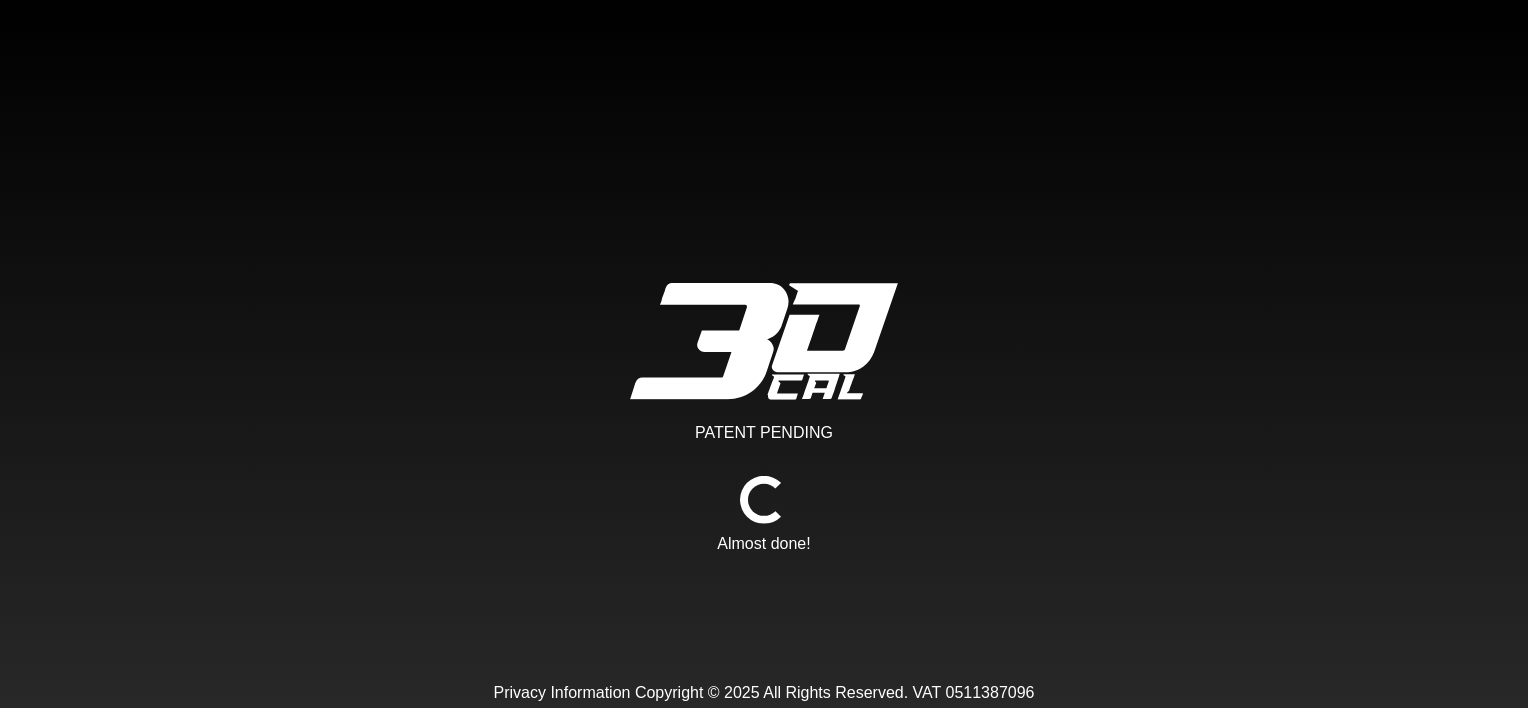 scroll, scrollTop: 0, scrollLeft: 0, axis: both 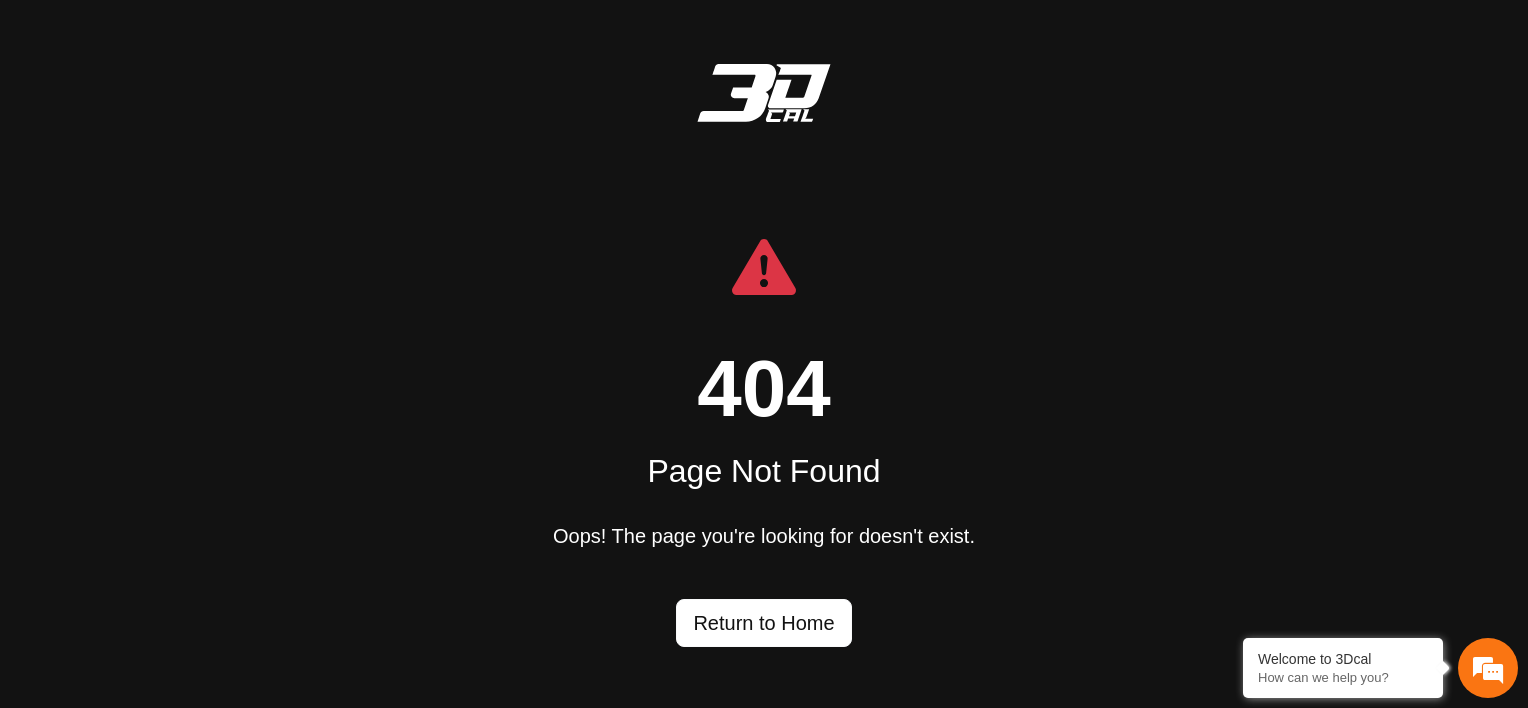 click on "Return to Home" 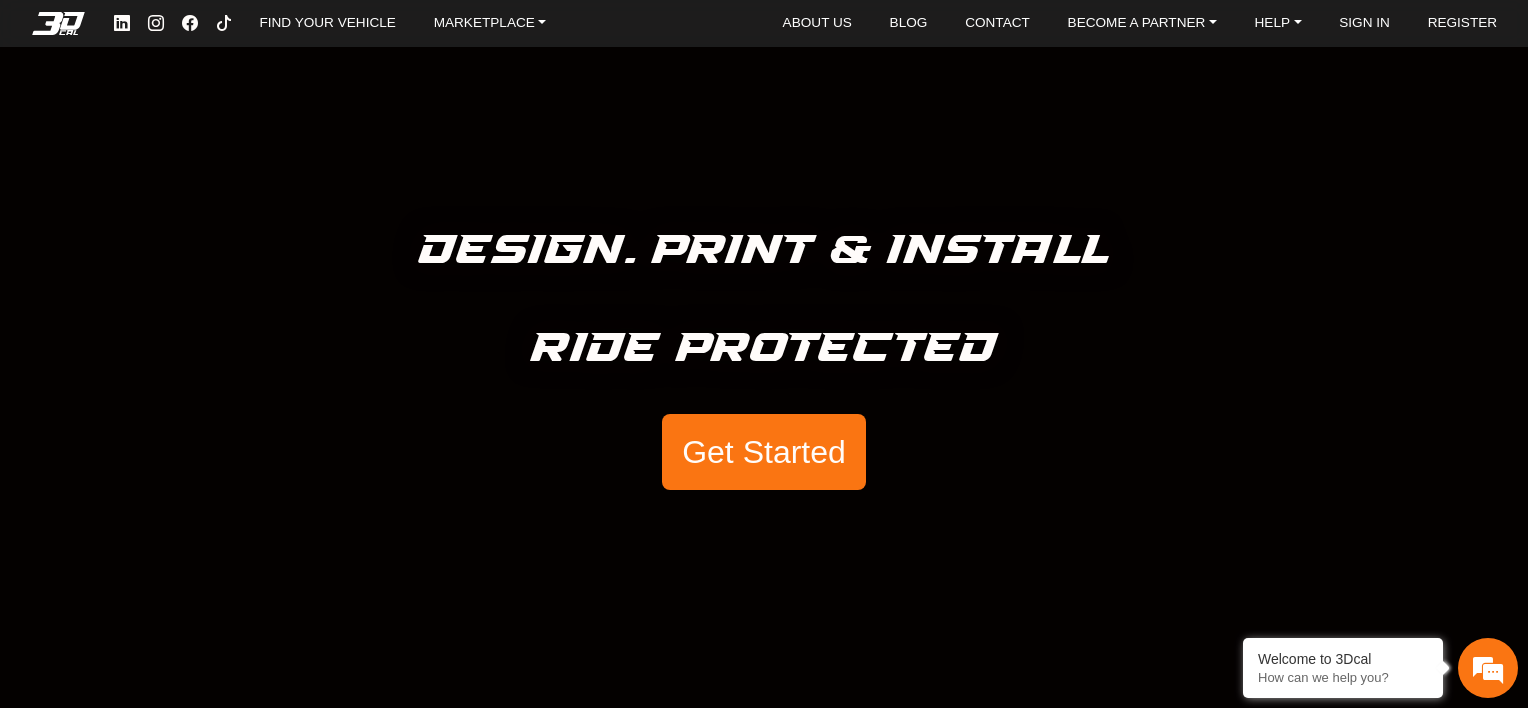 click on "Get Started" at bounding box center (764, 452) 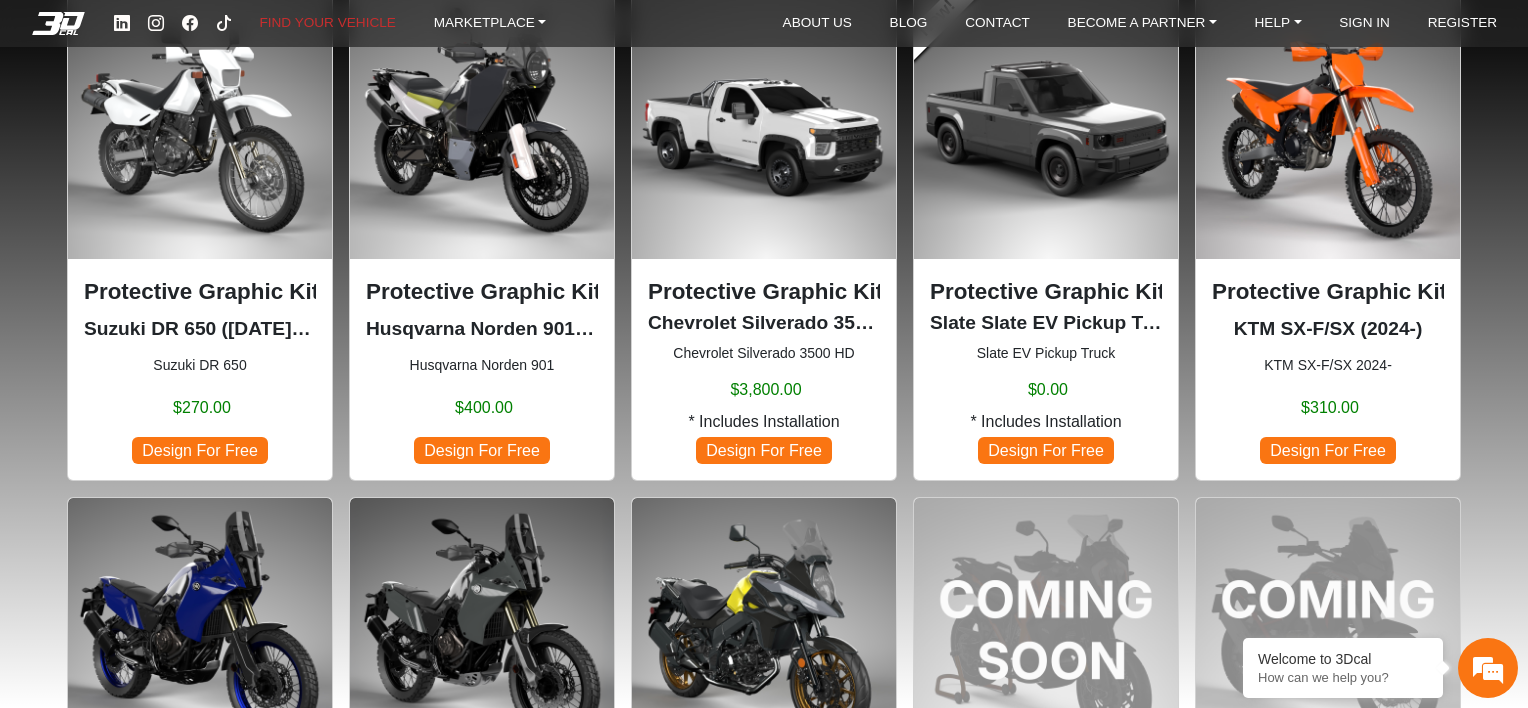 scroll, scrollTop: 736, scrollLeft: 0, axis: vertical 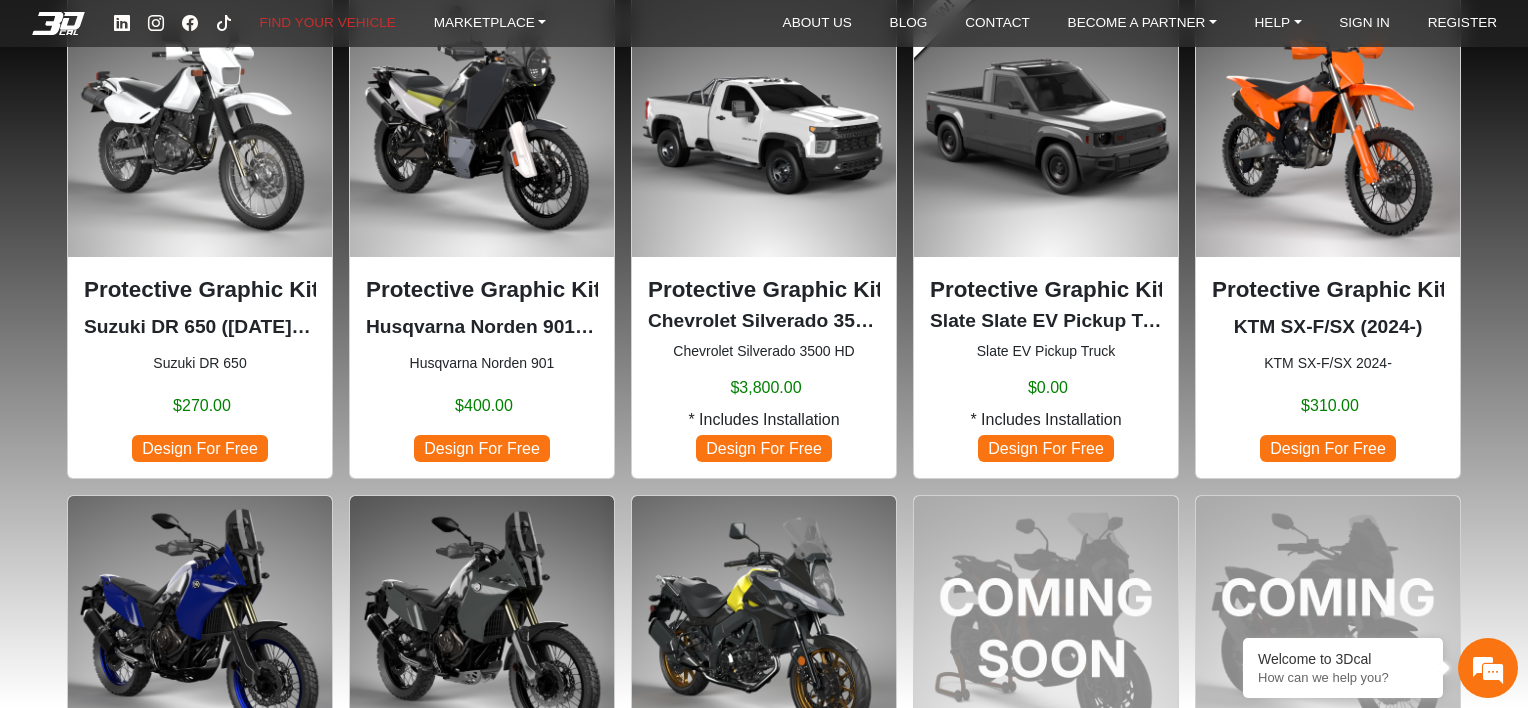 click 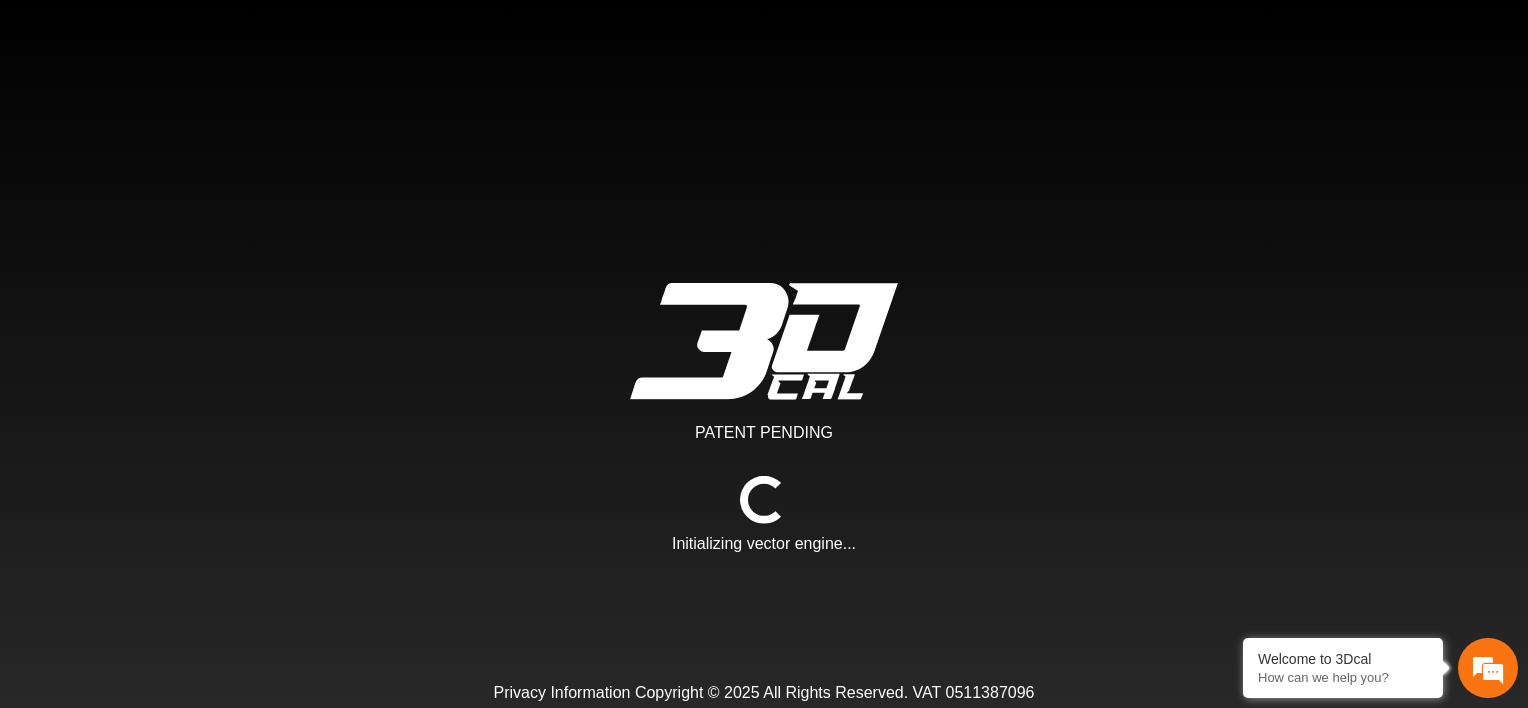 scroll, scrollTop: 0, scrollLeft: 0, axis: both 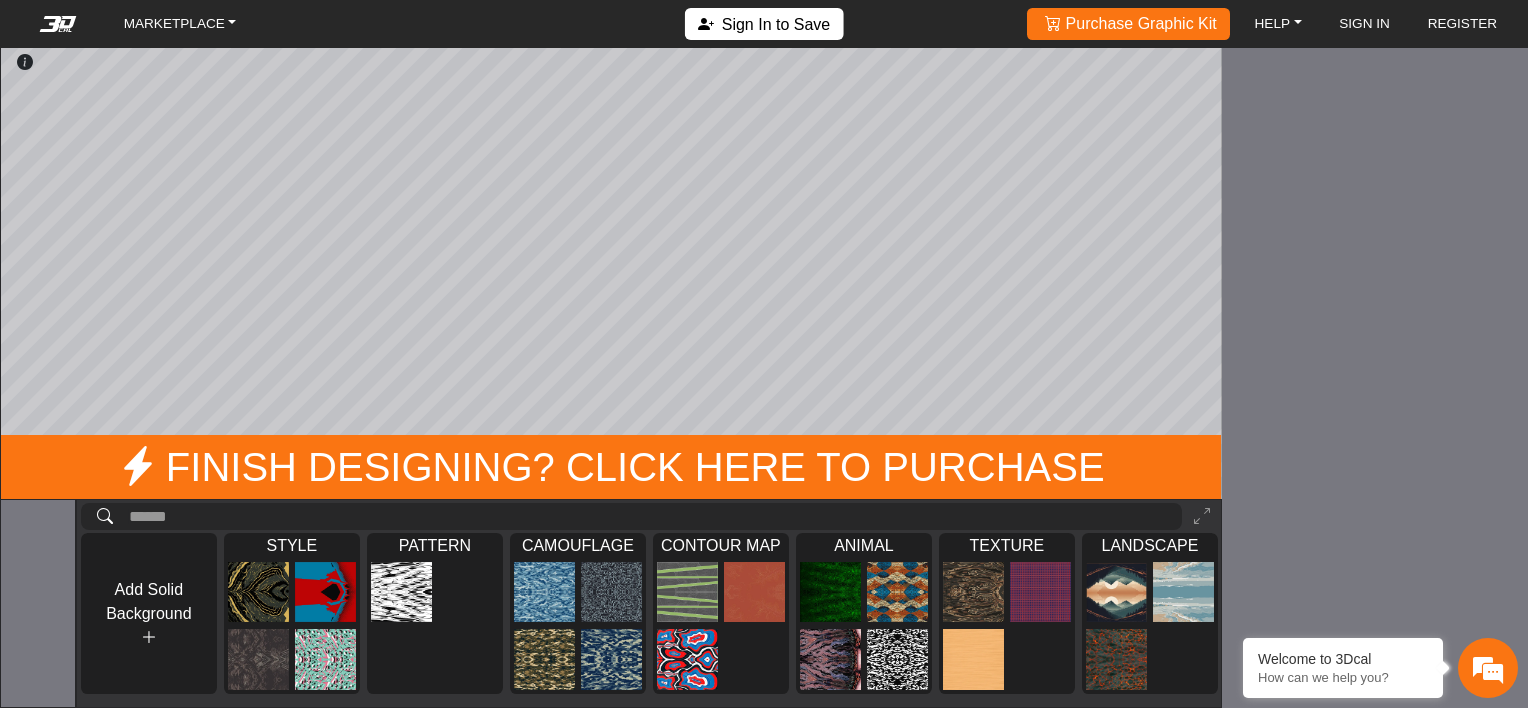 click on "Sign In to Save" at bounding box center (764, 23) 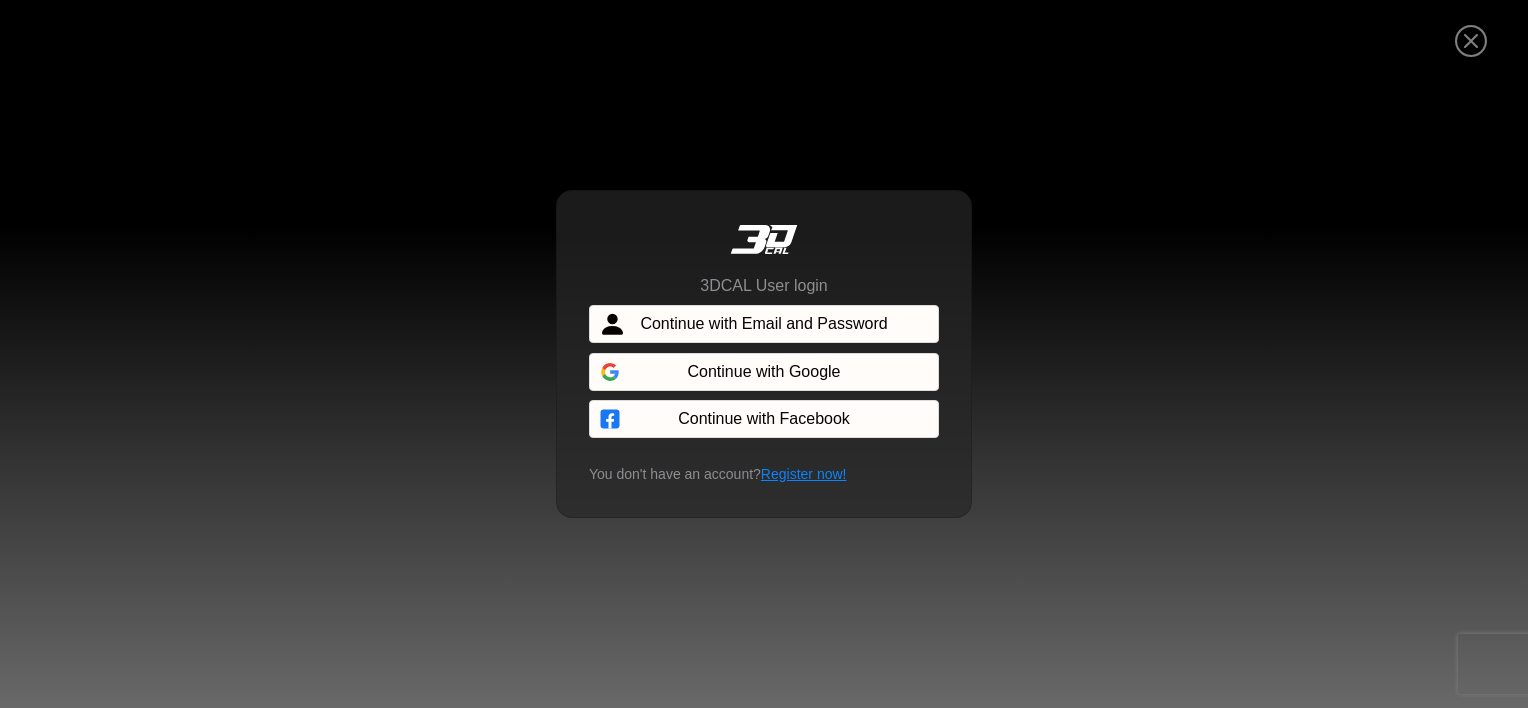 click on "Continue with Email and Password" at bounding box center (763, 324) 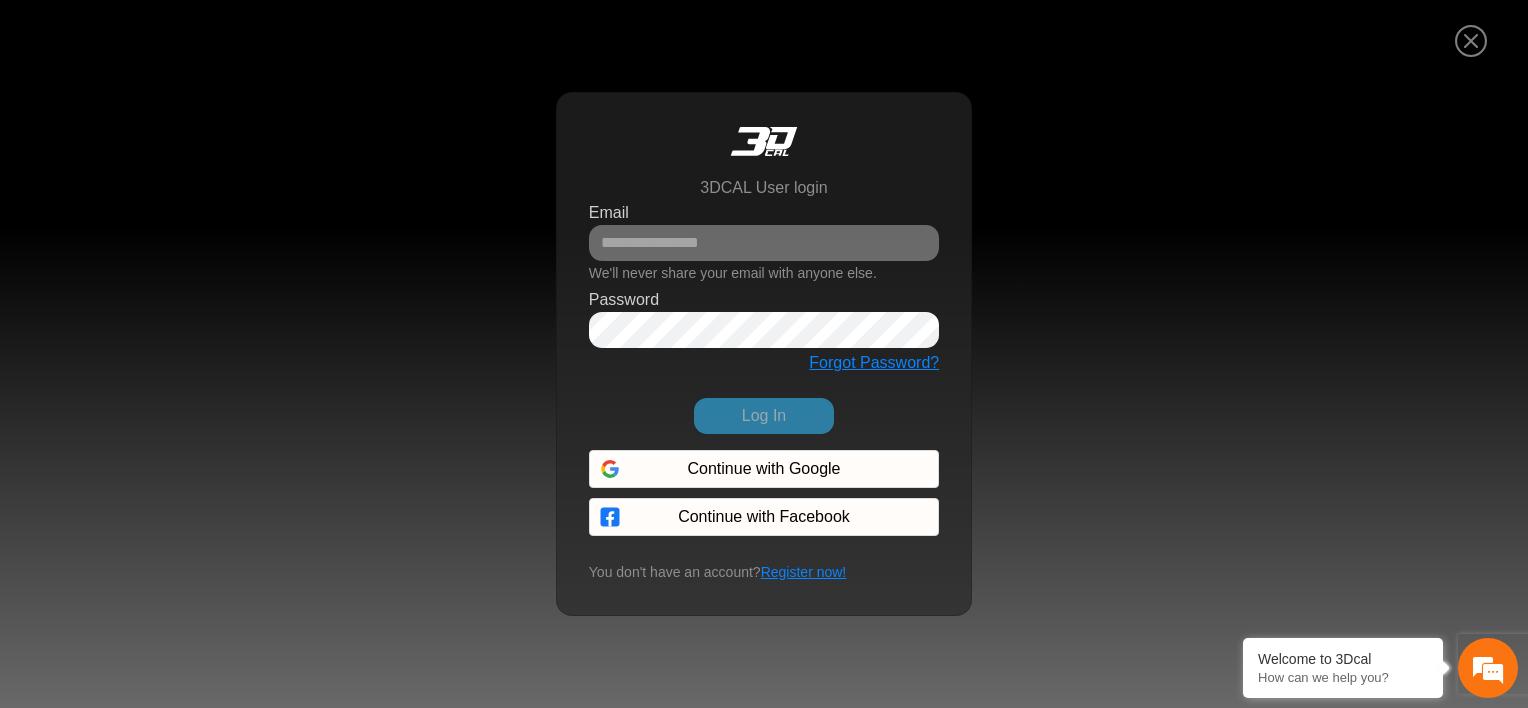 scroll, scrollTop: 0, scrollLeft: 0, axis: both 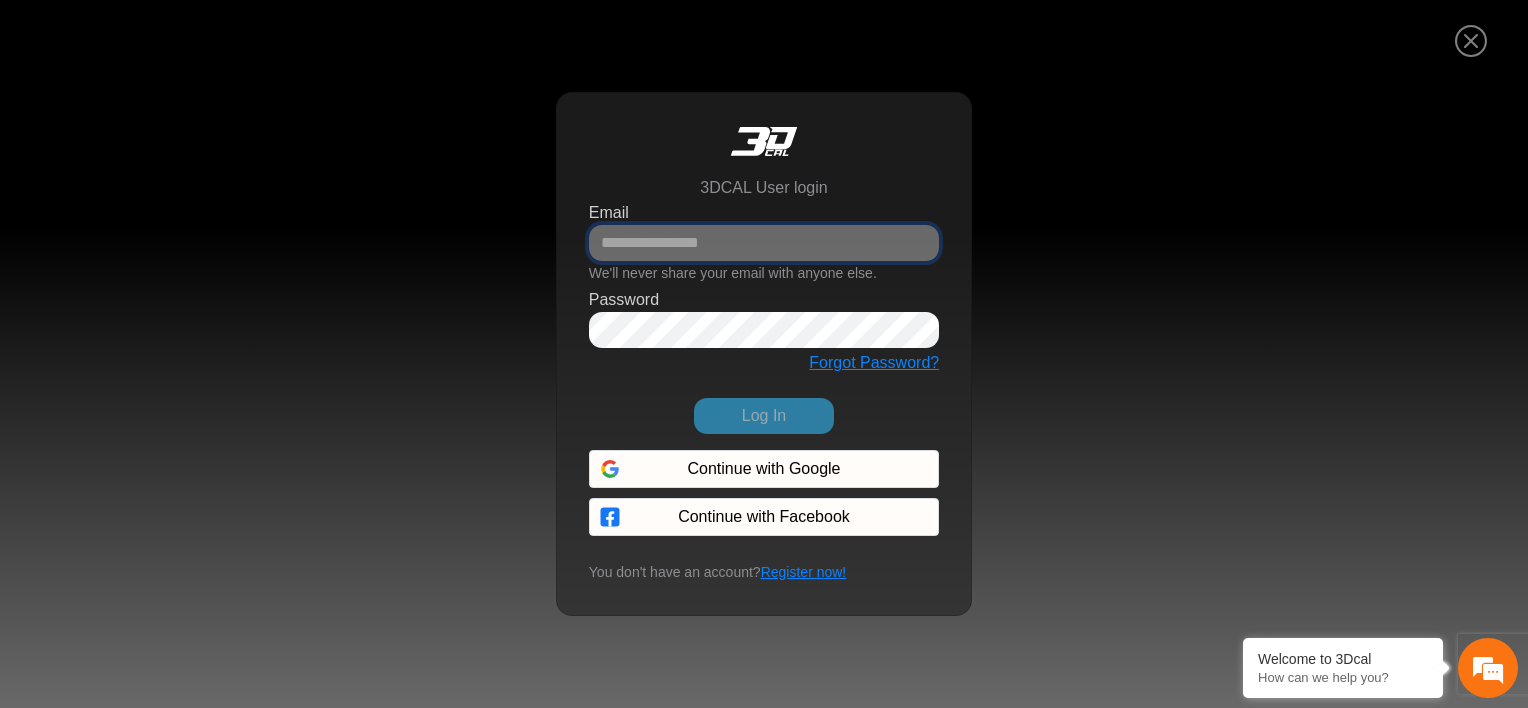 click on "Email" at bounding box center [764, 243] 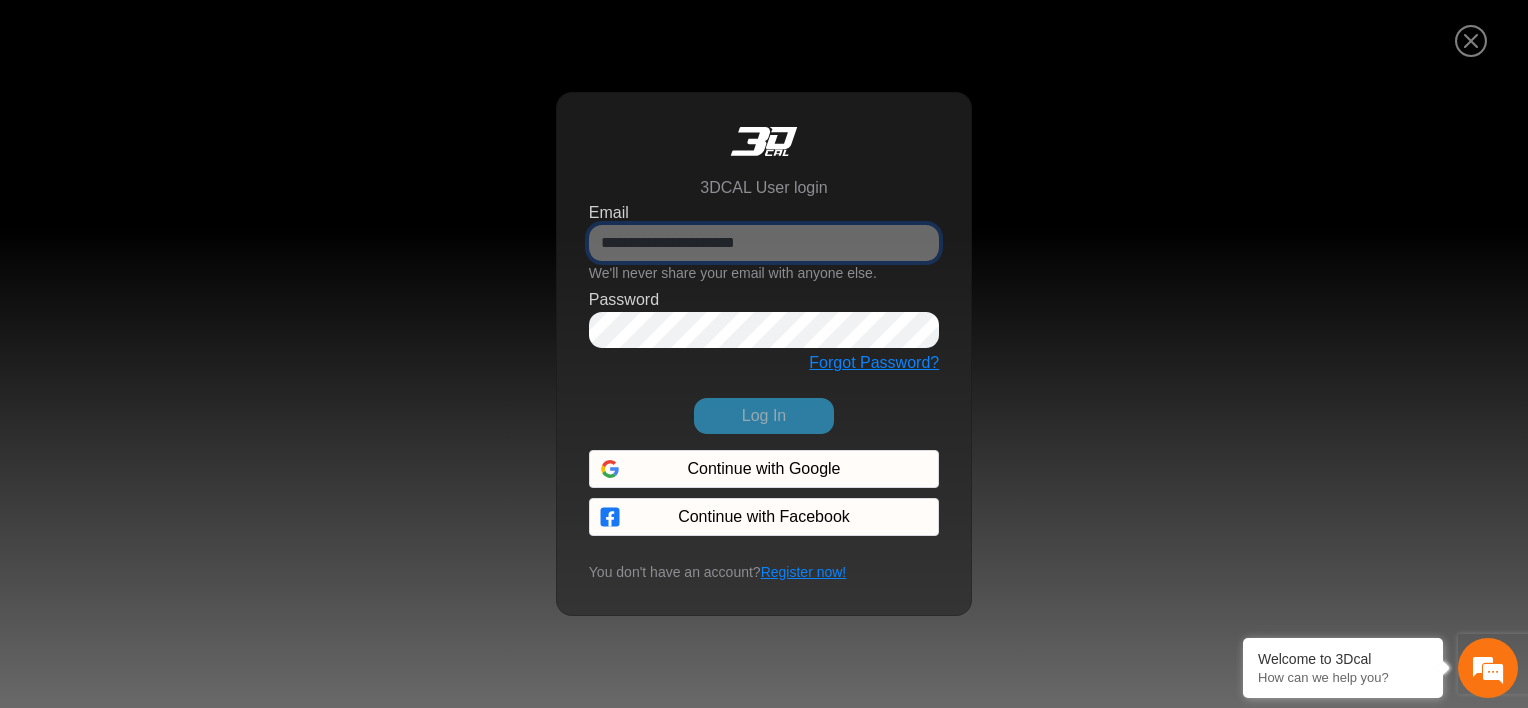 type on "**********" 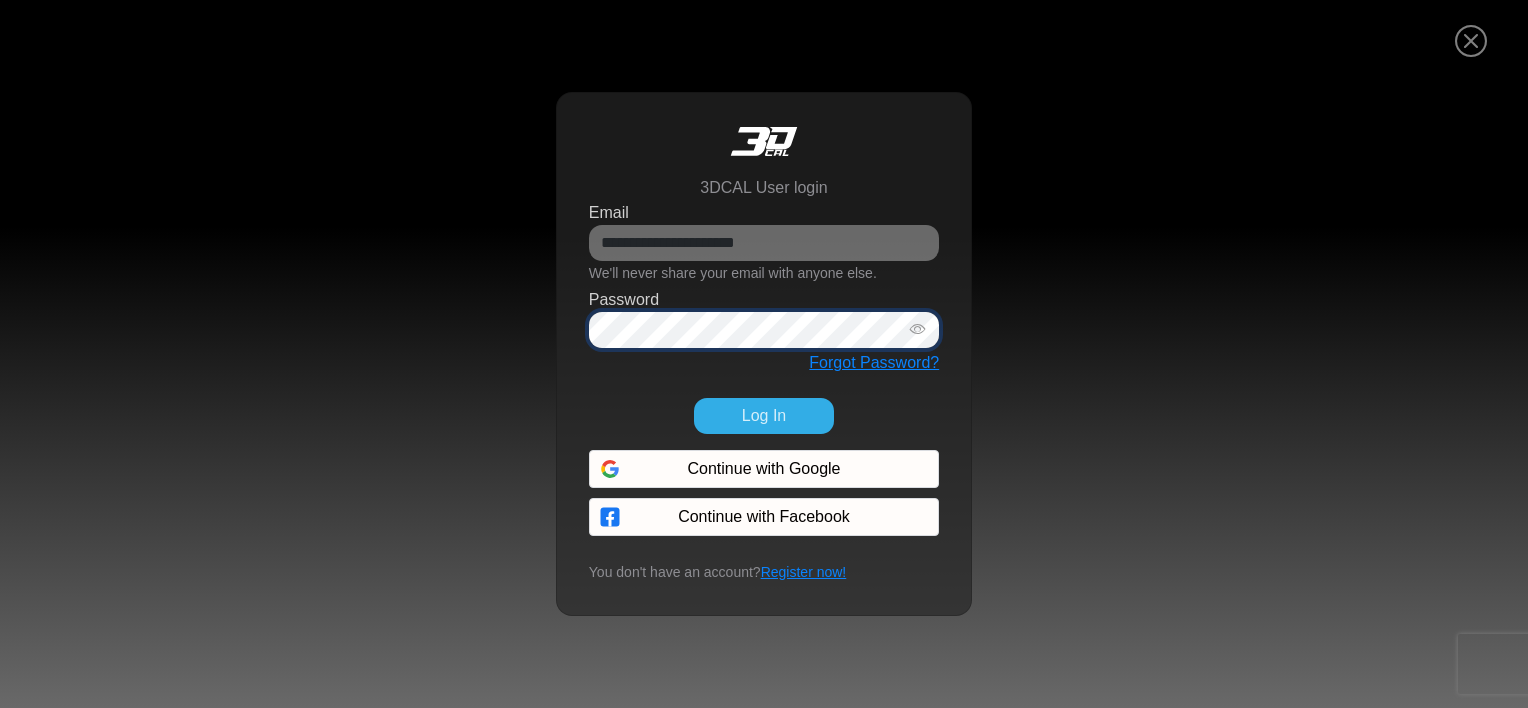 click on "Log In" at bounding box center (764, 416) 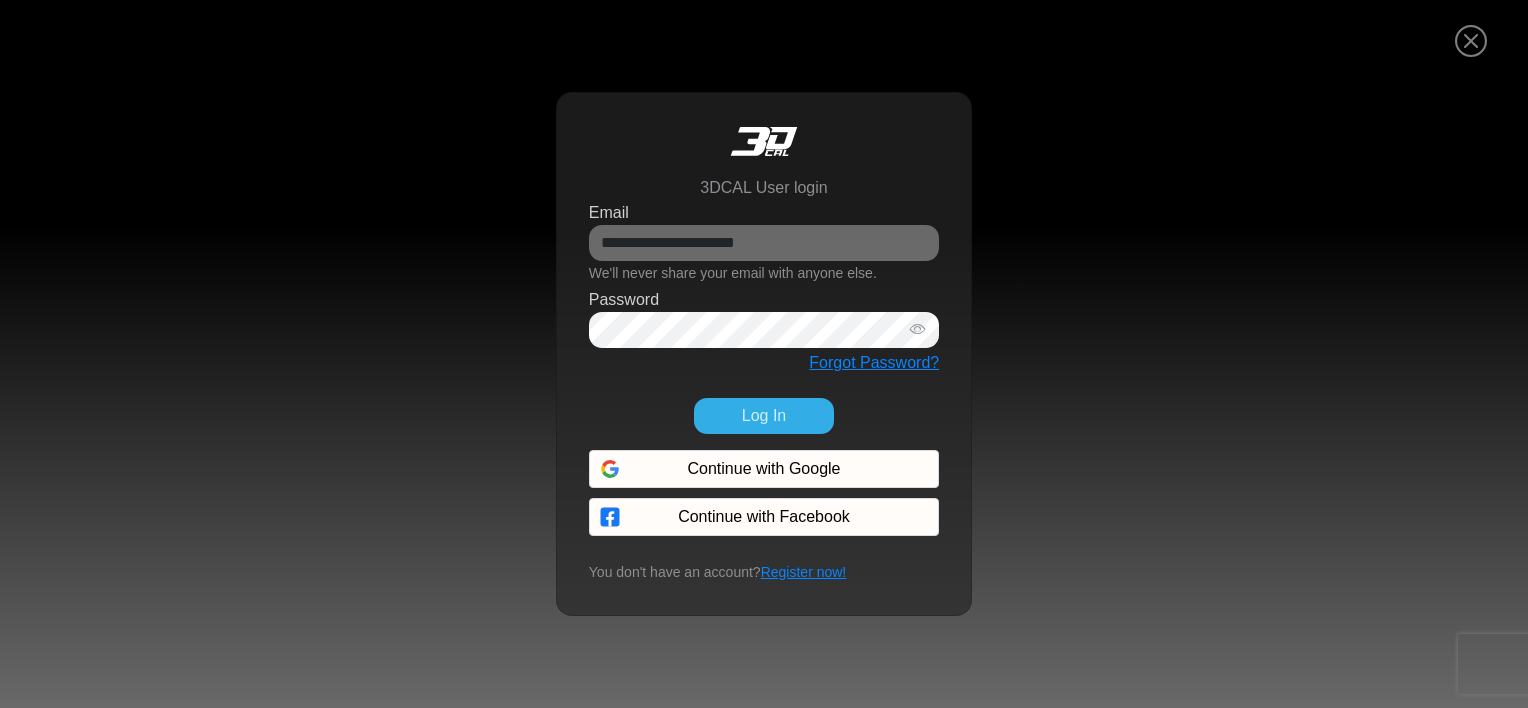click on "Log In" at bounding box center (764, 416) 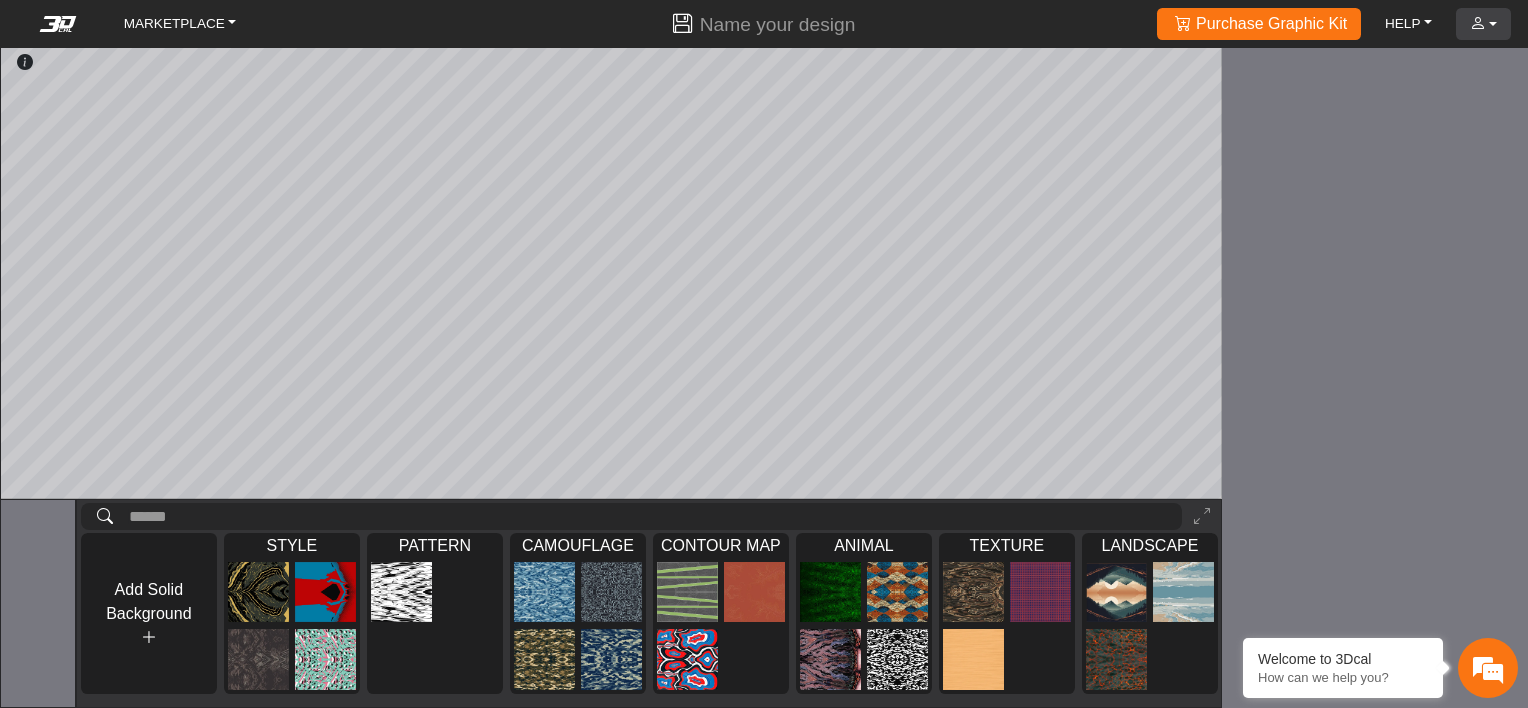 click on "ACCOUNT" at bounding box center (1483, 23) 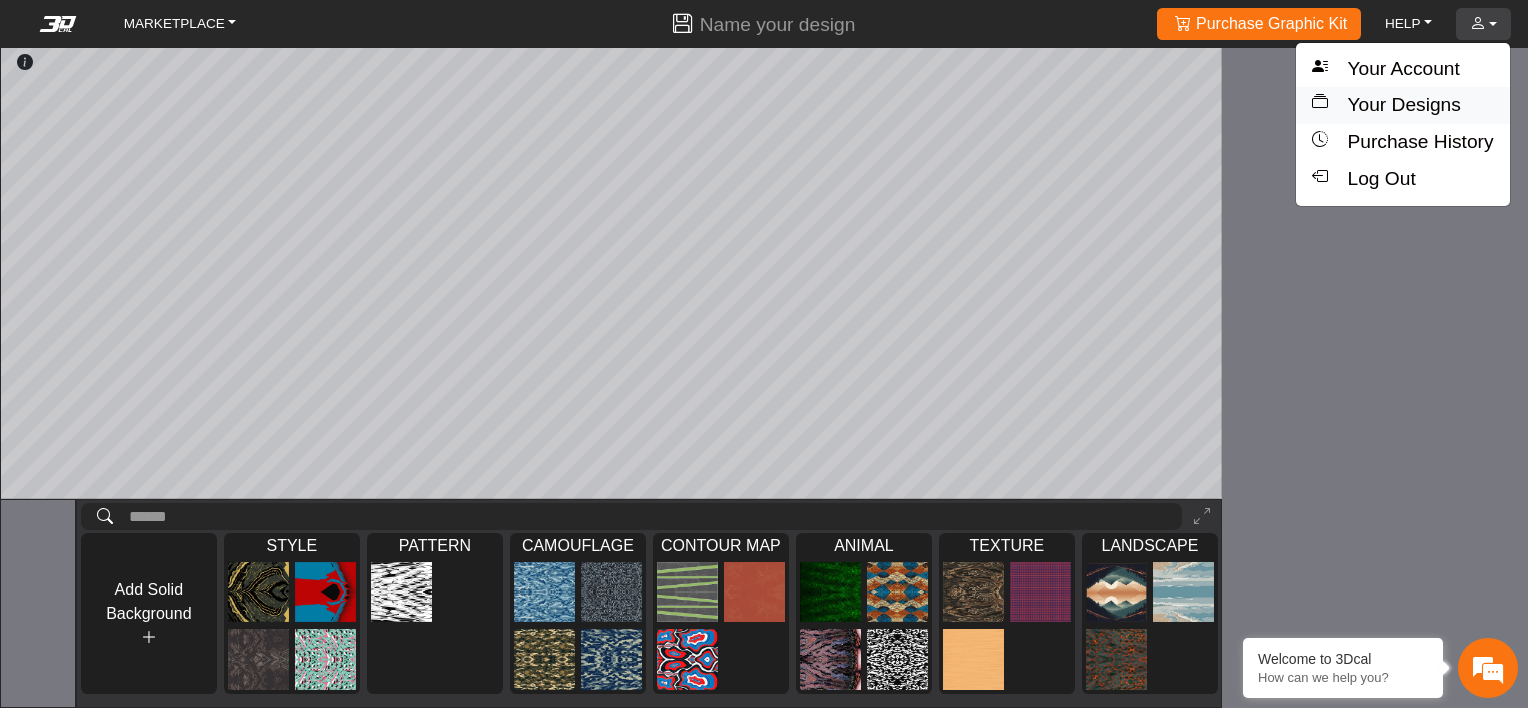 click on "Your Designs" at bounding box center (1402, 105) 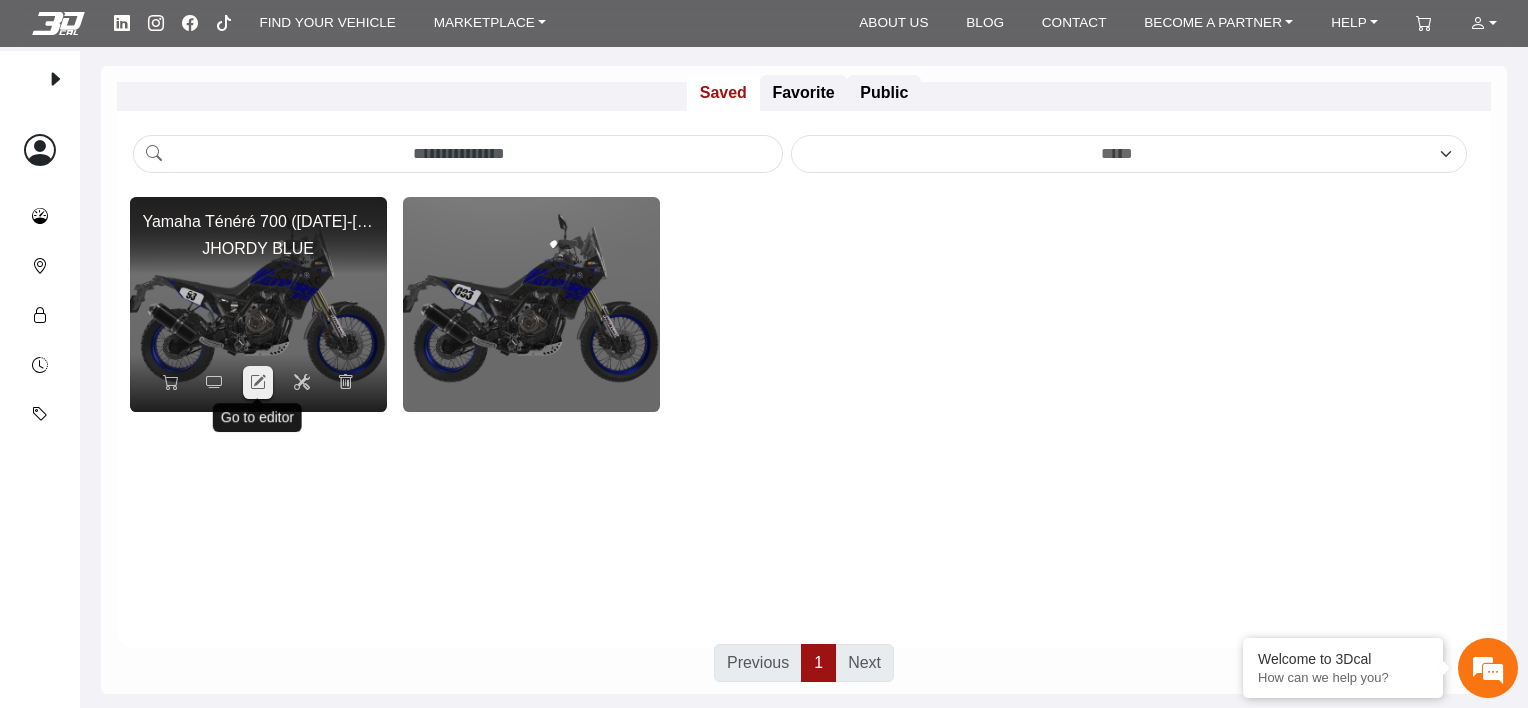 click 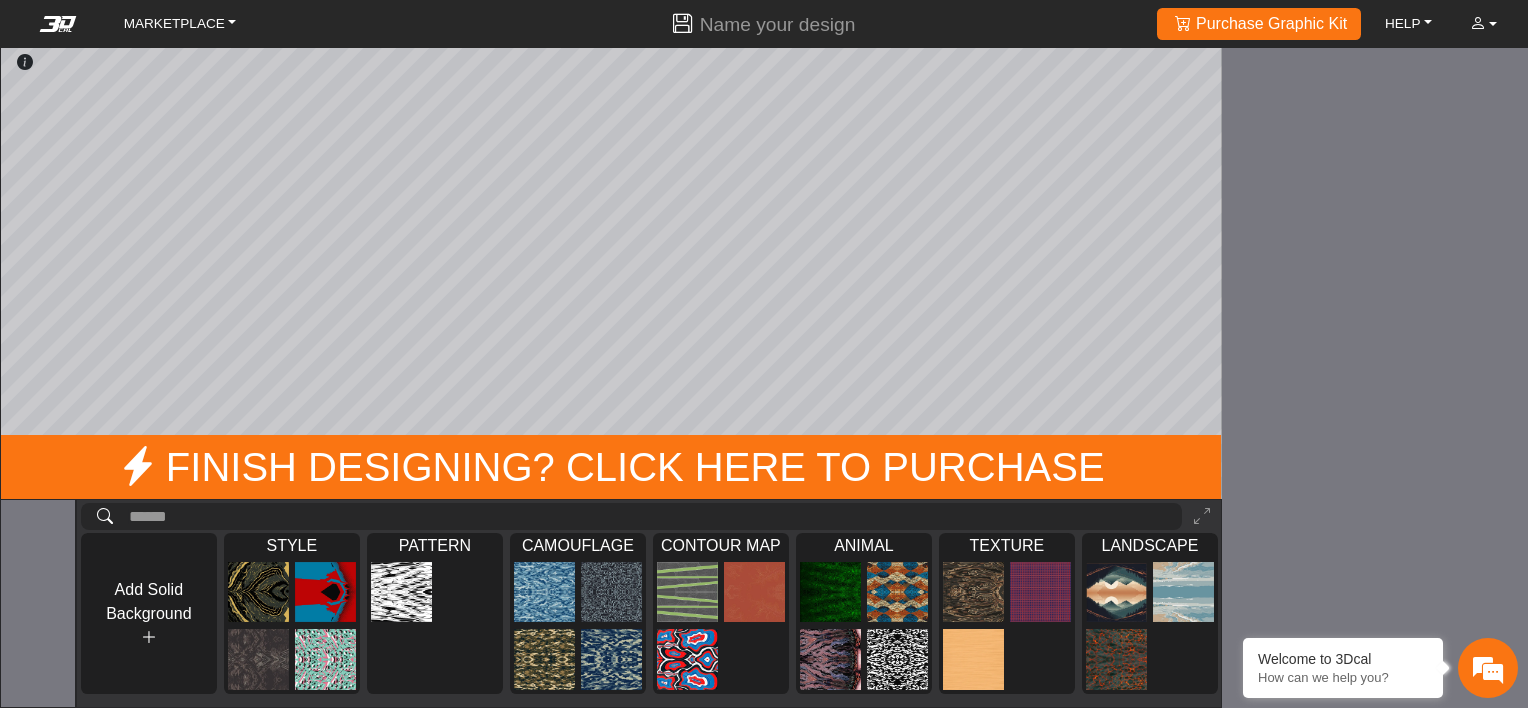 click on "Loading...  Finish Designing? Click Here To Purchase  SHORTCUTS: Press  F  key to activate Focus Mode on a selected asset (except backgrounds). Hold  ctrl  + click for panning on the 2D editor. Hold  ctrl  + scroll for control zoom on 2D editor. Press  F2  for toggle between 2D and 3D. Press  C  for toggle the color tool. Press  ctrl  + 0 for fit the canvas to the screen. Add Solid Background STYLE Loading... PATTERN Loading... CAMOUFLAGE Loading... CONTOUR MAP Loading... ANIMAL Loading... TEXTURE Loading... LANDSCAPE Loading...
0 COLORS ********* Selection colors  colors Basic colors Palette Square Precision Helpful information: There is not an element in this layer. Pick an element from the Asset Library" at bounding box center (764, 354) 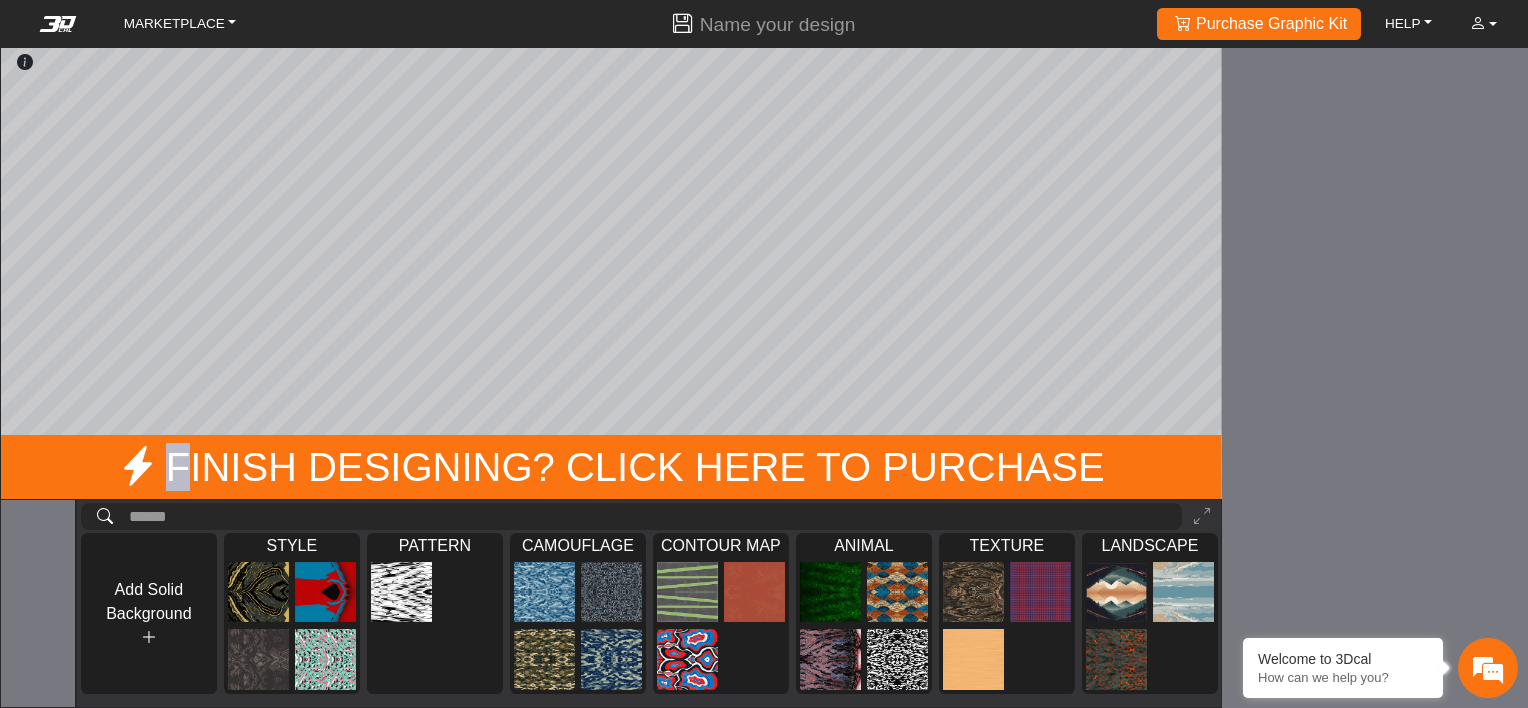 click on "Loading...  Finish Designing? Click Here To Purchase  SHORTCUTS: Press  F  key to activate Focus Mode on a selected asset (except backgrounds). Hold  ctrl  + click for panning on the 2D editor. Hold  ctrl  + scroll for control zoom on 2D editor. Press  F2  for toggle between 2D and 3D. Press  C  for toggle the color tool. Press  ctrl  + 0 for fit the canvas to the screen. Add Solid Background STYLE Loading... PATTERN Loading... CAMOUFLAGE Loading... CONTOUR MAP Loading... ANIMAL Loading... TEXTURE Loading... LANDSCAPE Loading...
0 COLORS ********* Selection colors  colors Basic colors Palette Square Precision Helpful information: There is not an element in this layer. Pick an element from the Asset Library" at bounding box center [764, 354] 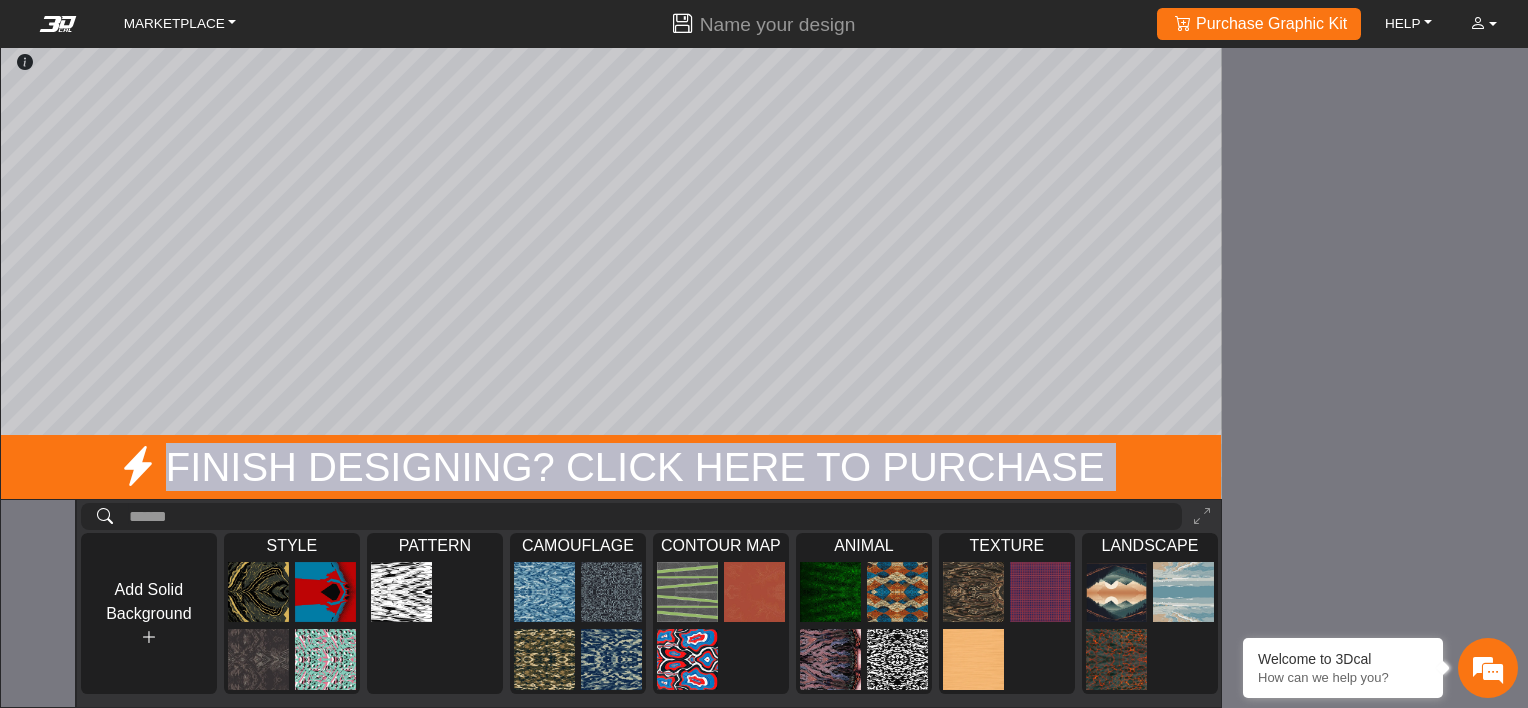 click on "Loading...  Finish Designing? Click Here To Purchase  SHORTCUTS: Press  F  key to activate Focus Mode on a selected asset (except backgrounds). Hold  ctrl  + click for panning on the 2D editor. Hold  ctrl  + scroll for control zoom on 2D editor. Press  F2  for toggle between 2D and 3D. Press  C  for toggle the color tool. Press  ctrl  + 0 for fit the canvas to the screen. Add Solid Background STYLE Loading... PATTERN Loading... CAMOUFLAGE Loading... CONTOUR MAP Loading... ANIMAL Loading... TEXTURE Loading... LANDSCAPE Loading...
0 COLORS ********* Selection colors  colors Basic colors Palette Square Precision Helpful information: There is not an element in this layer. Pick an element from the Asset Library" at bounding box center (764, 354) 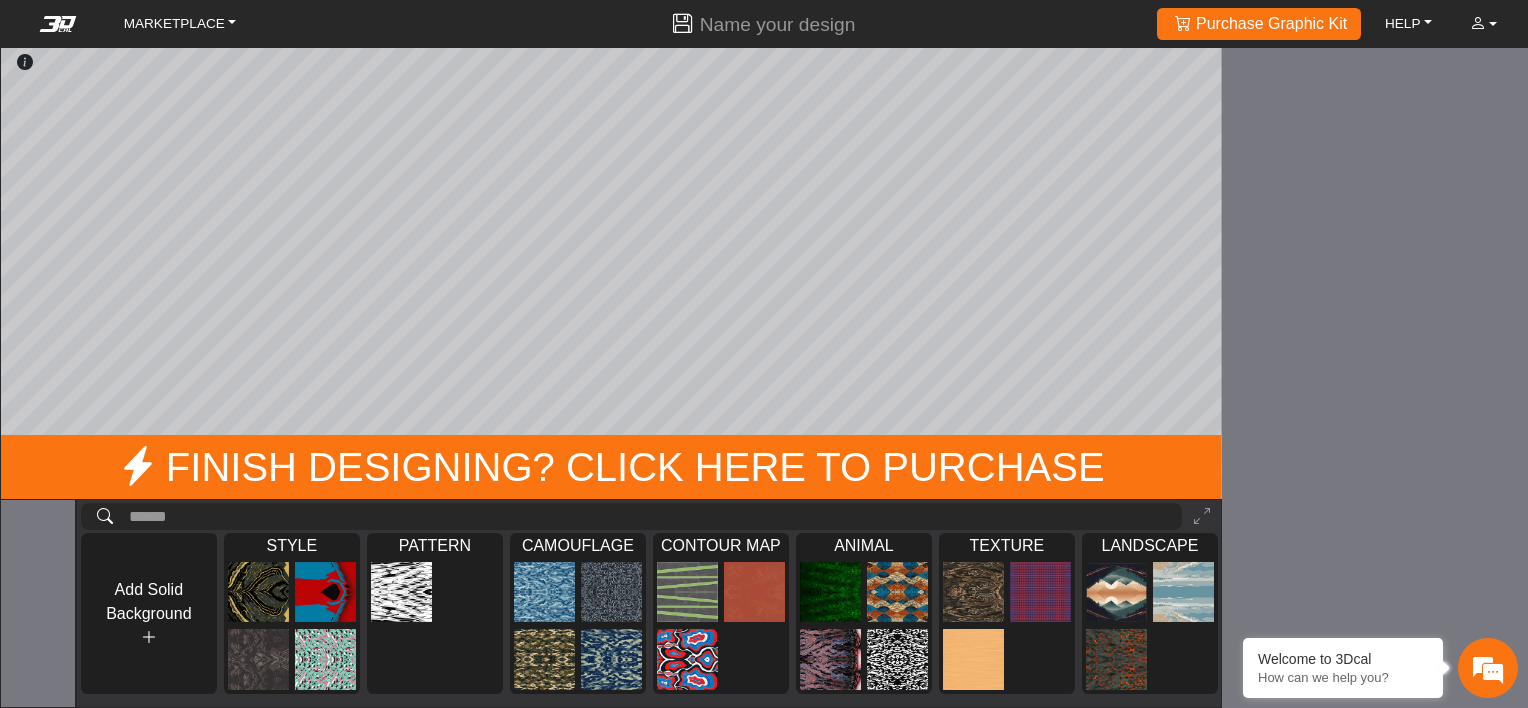 drag, startPoint x: 529, startPoint y: 296, endPoint x: 780, endPoint y: 327, distance: 252.9071 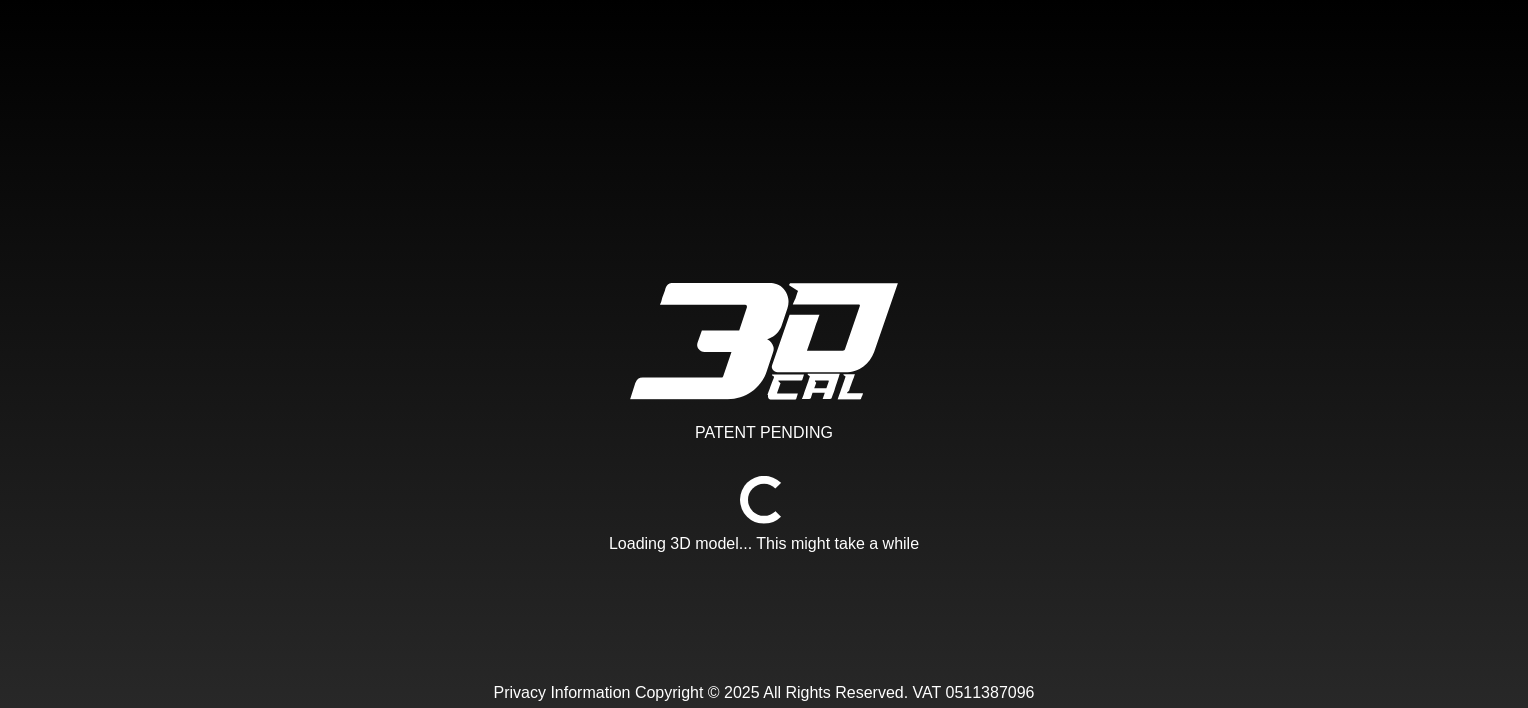 scroll, scrollTop: 0, scrollLeft: 0, axis: both 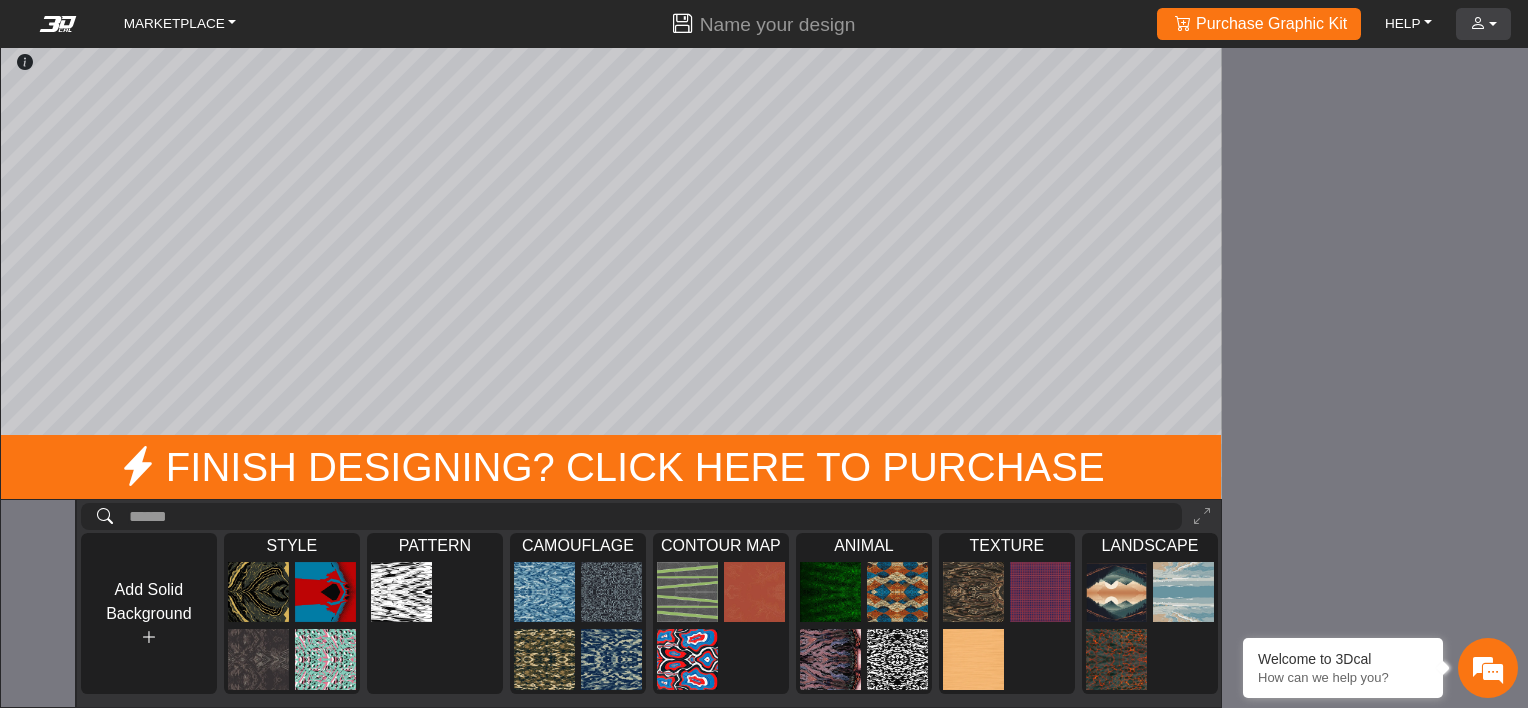 click on "ACCOUNT" at bounding box center (1483, 23) 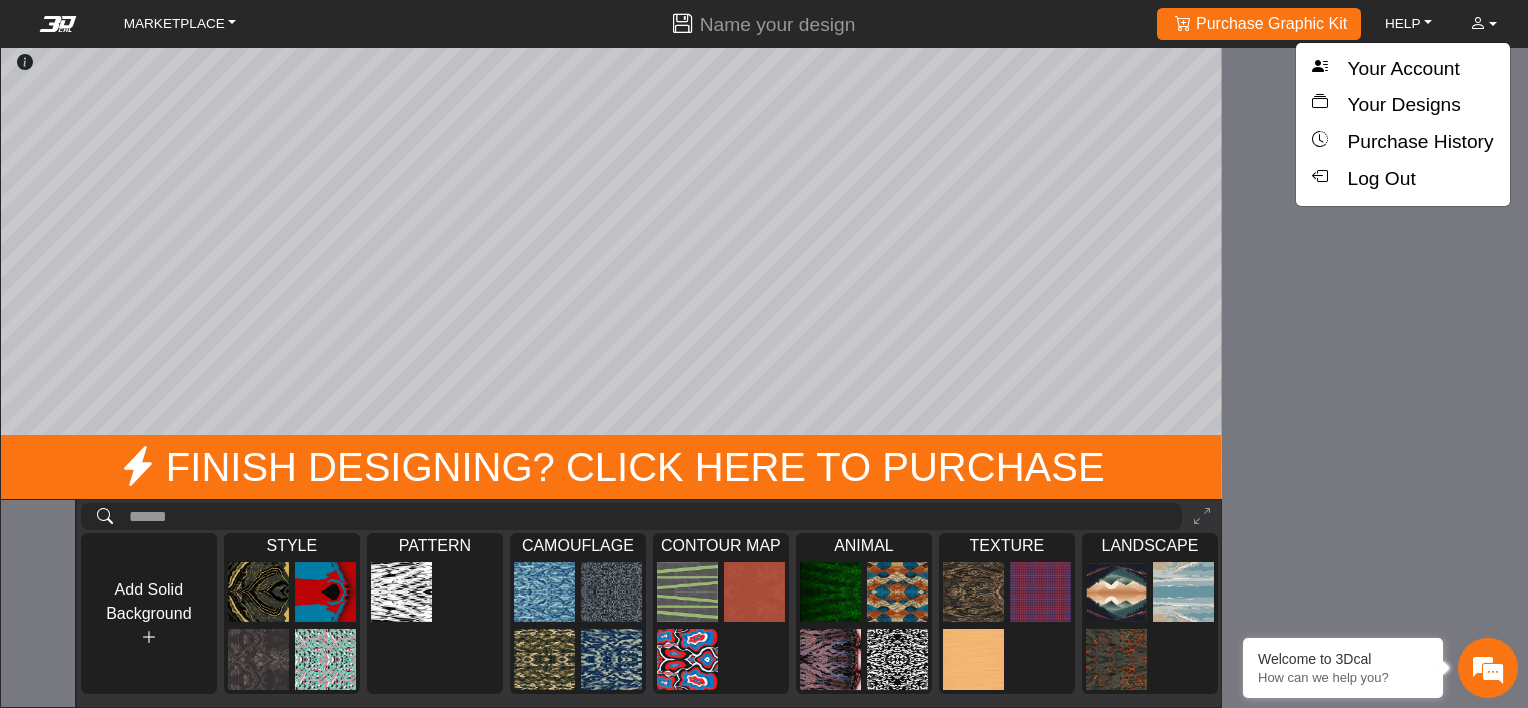 click on "Loading...  Finish Designing? Click Here To Purchase  SHORTCUTS: Press  F  key to activate Focus Mode on a selected asset (except backgrounds). Hold  ctrl  + click for panning on the 2D editor. Hold  ctrl  + scroll for control zoom on 2D editor. Press  F2  for toggle between 2D and 3D. Press  C  for toggle the color tool. Press  ctrl  + 0 for fit the canvas to the screen. Add Solid Background STYLE Loading... PATTERN Loading... CAMOUFLAGE Loading... CONTOUR MAP Loading... ANIMAL Loading... TEXTURE Loading... LANDSCAPE Loading...
0 COLORS ********* Selection colors  colors Basic colors Palette Square Precision Helpful information: There is not an element in this layer. Pick an element from the Asset Library" at bounding box center [764, 354] 